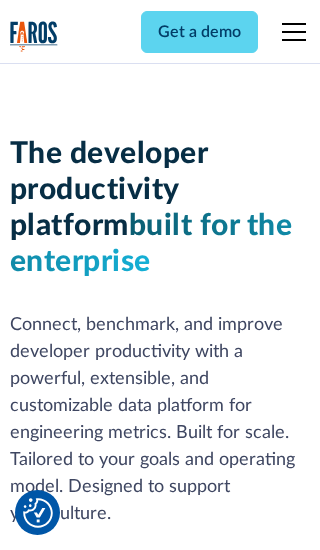 scroll, scrollTop: 0, scrollLeft: 0, axis: both 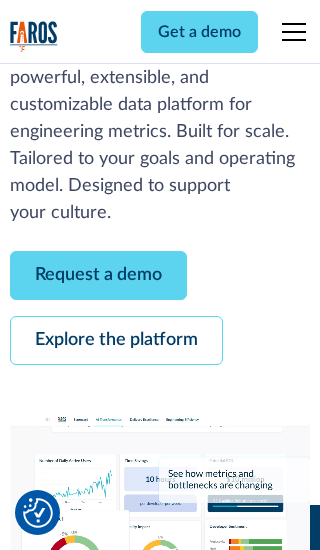 click on "Request a demo" at bounding box center [98, 275] 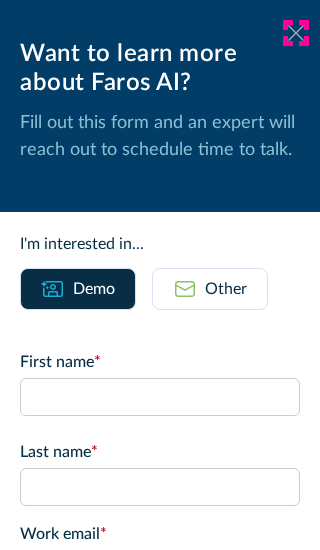 click 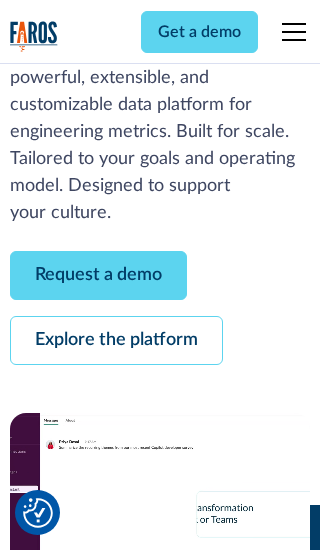 scroll, scrollTop: 366, scrollLeft: 0, axis: vertical 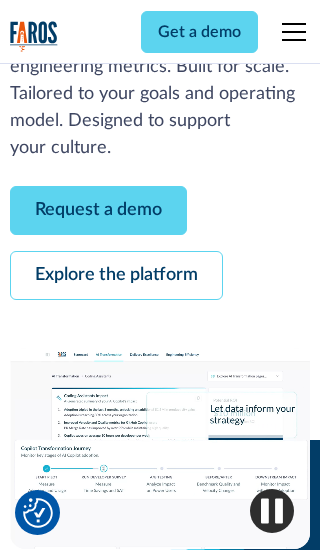 click on "Explore the platform" at bounding box center (116, 275) 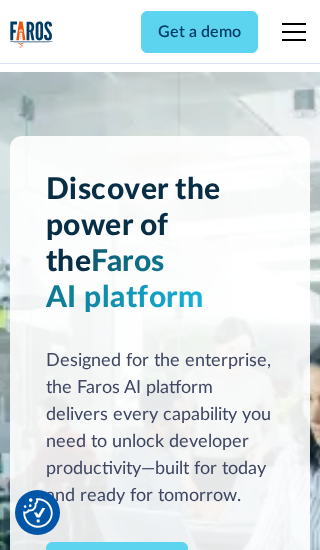 scroll, scrollTop: 0, scrollLeft: 0, axis: both 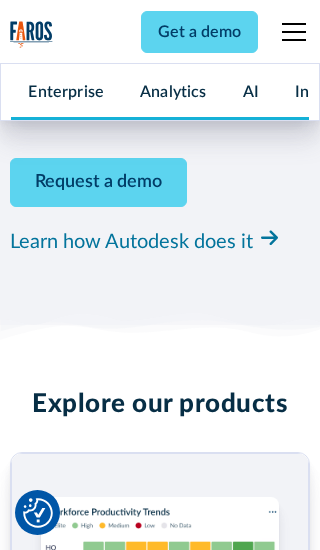 click on "Pricing" at bounding box center (34, 2462) 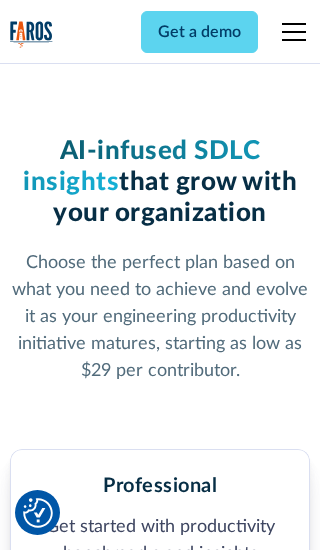 scroll, scrollTop: 0, scrollLeft: 0, axis: both 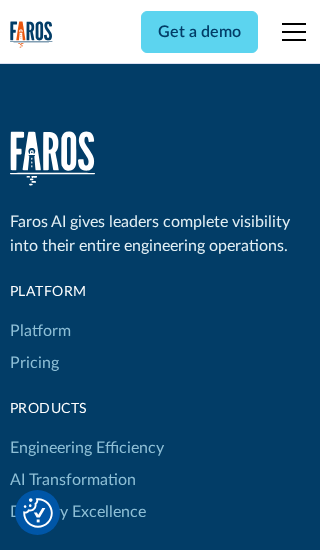 click on "Platform" at bounding box center [40, 331] 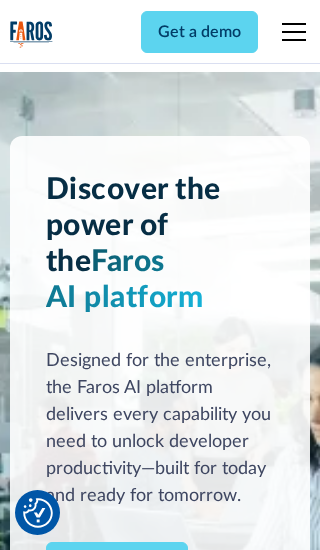 scroll, scrollTop: 0, scrollLeft: 0, axis: both 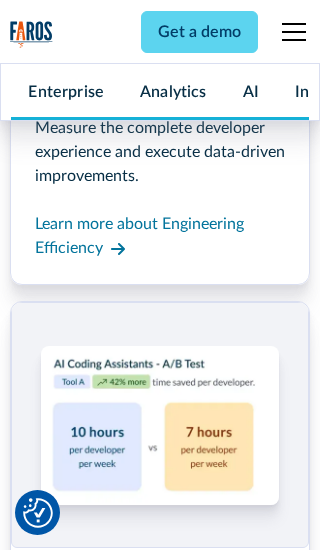 click on "Coding Assistant Impact" at bounding box center (95, 2431) 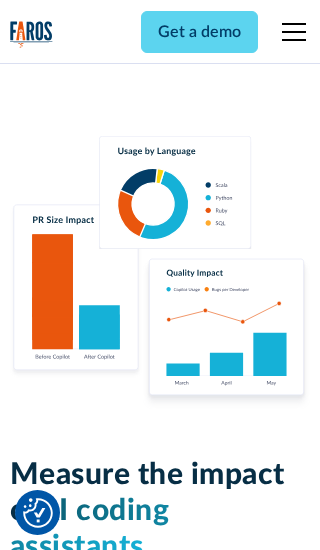 scroll, scrollTop: 0, scrollLeft: 0, axis: both 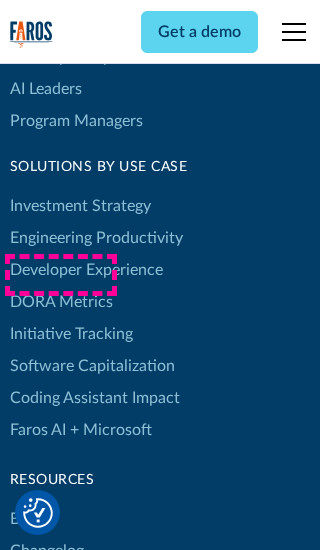 click on "DORA Metrics" at bounding box center [61, 302] 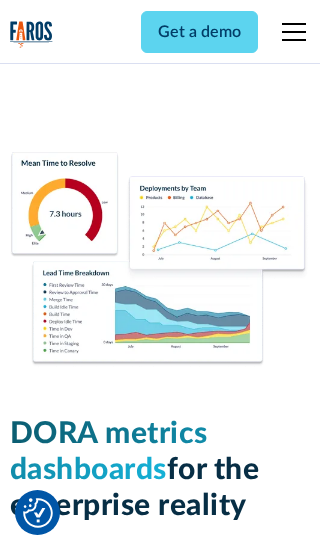 scroll, scrollTop: 0, scrollLeft: 0, axis: both 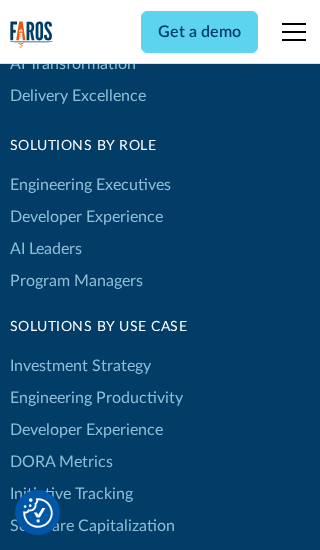 click on "Blog" at bounding box center [25, 679] 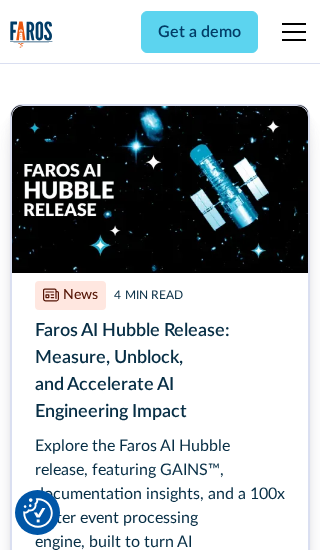 scroll, scrollTop: 0, scrollLeft: 0, axis: both 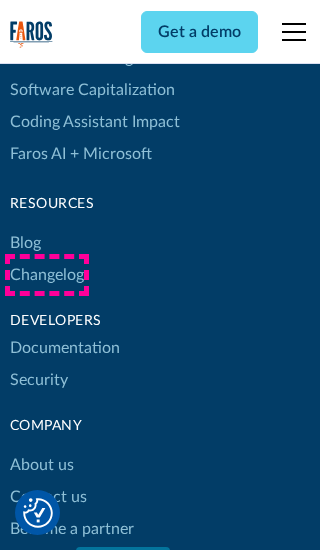 click on "Changelog" at bounding box center [47, 275] 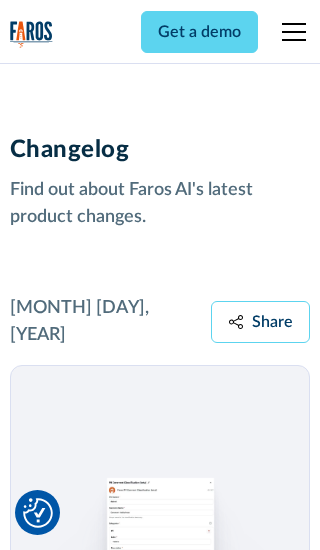 scroll, scrollTop: 0, scrollLeft: 0, axis: both 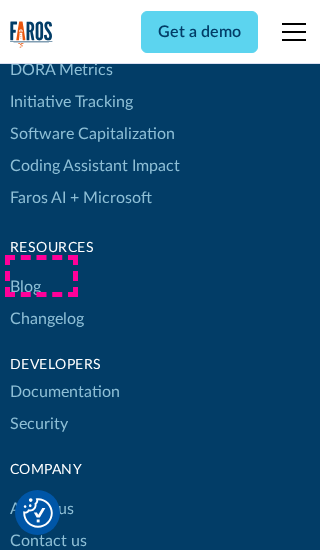 click on "About us" at bounding box center [42, 509] 